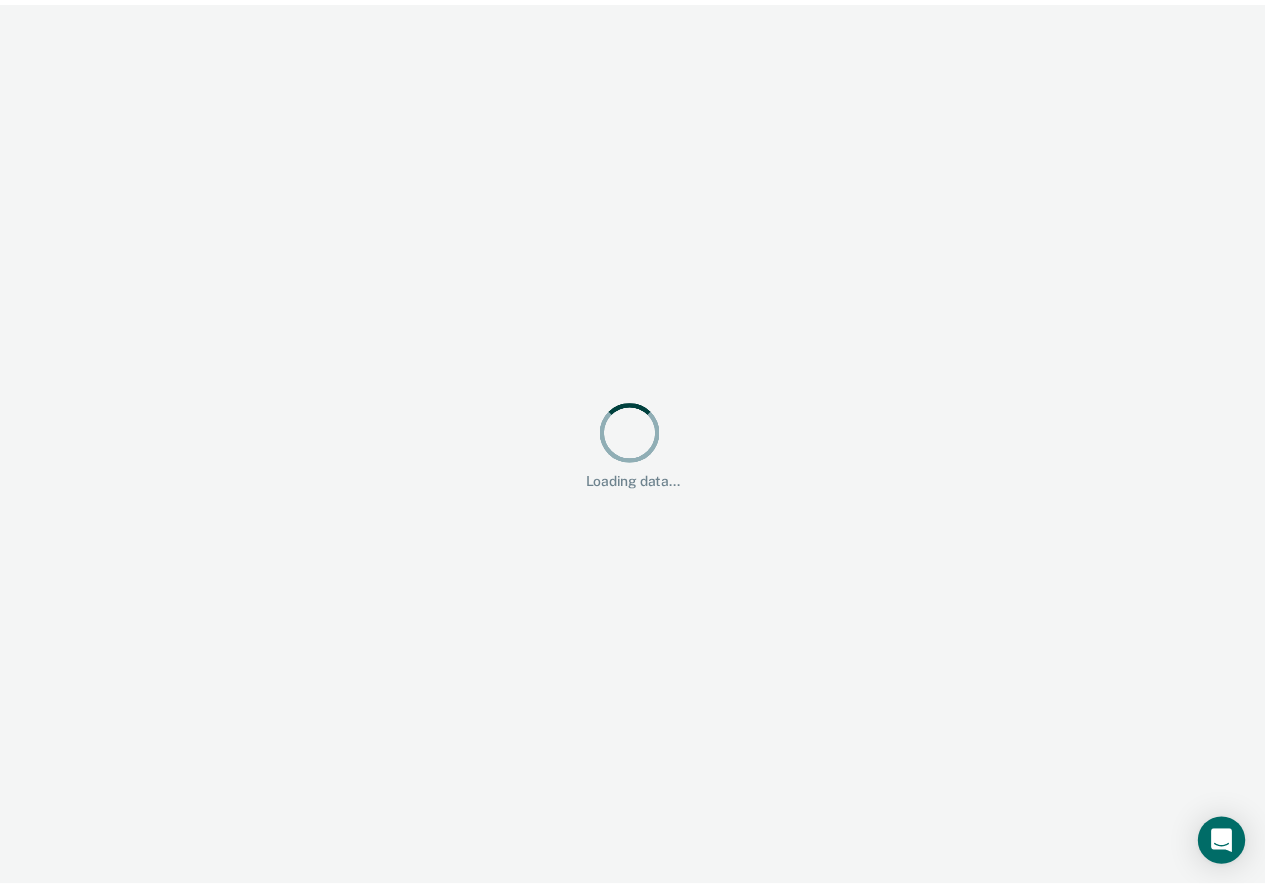 scroll, scrollTop: 0, scrollLeft: 0, axis: both 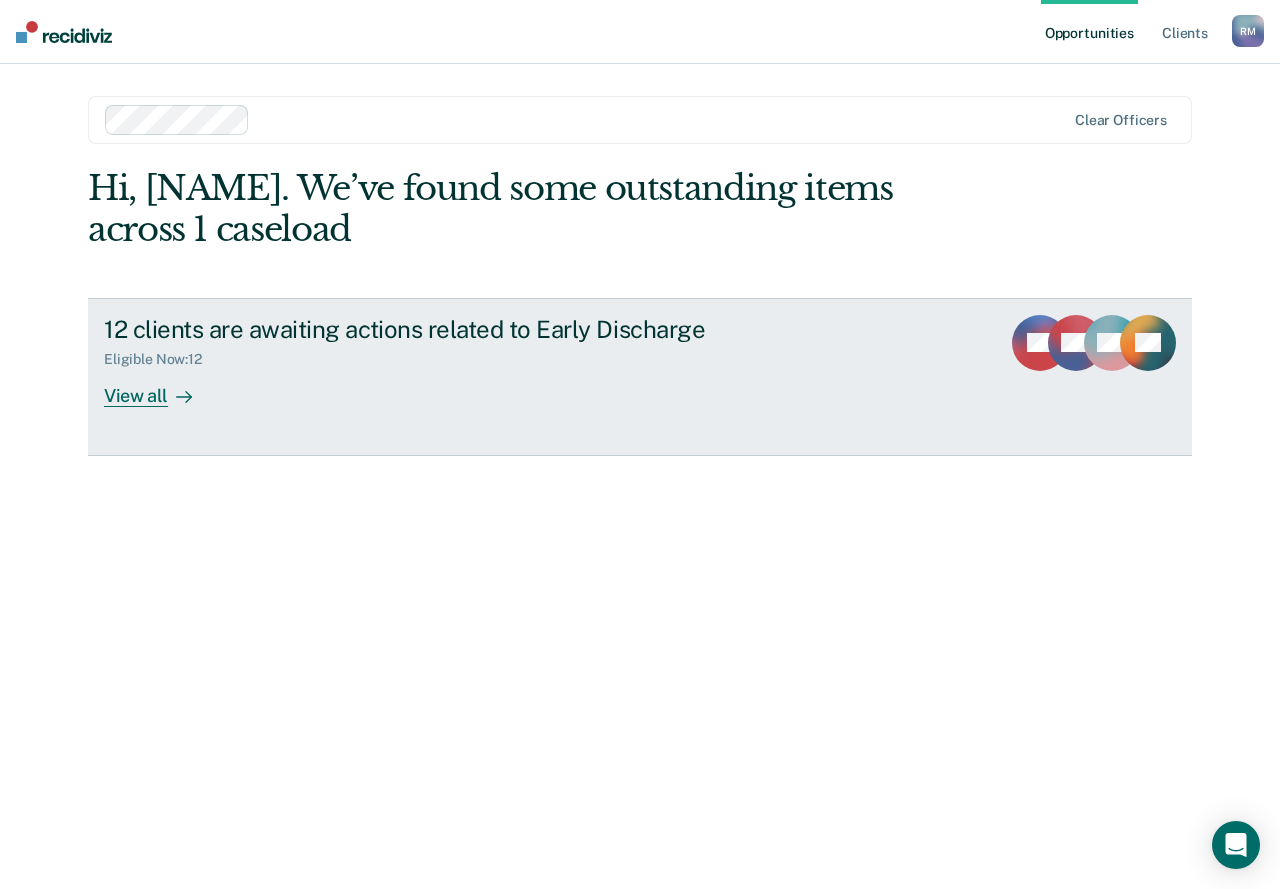 click at bounding box center [1040, 343] 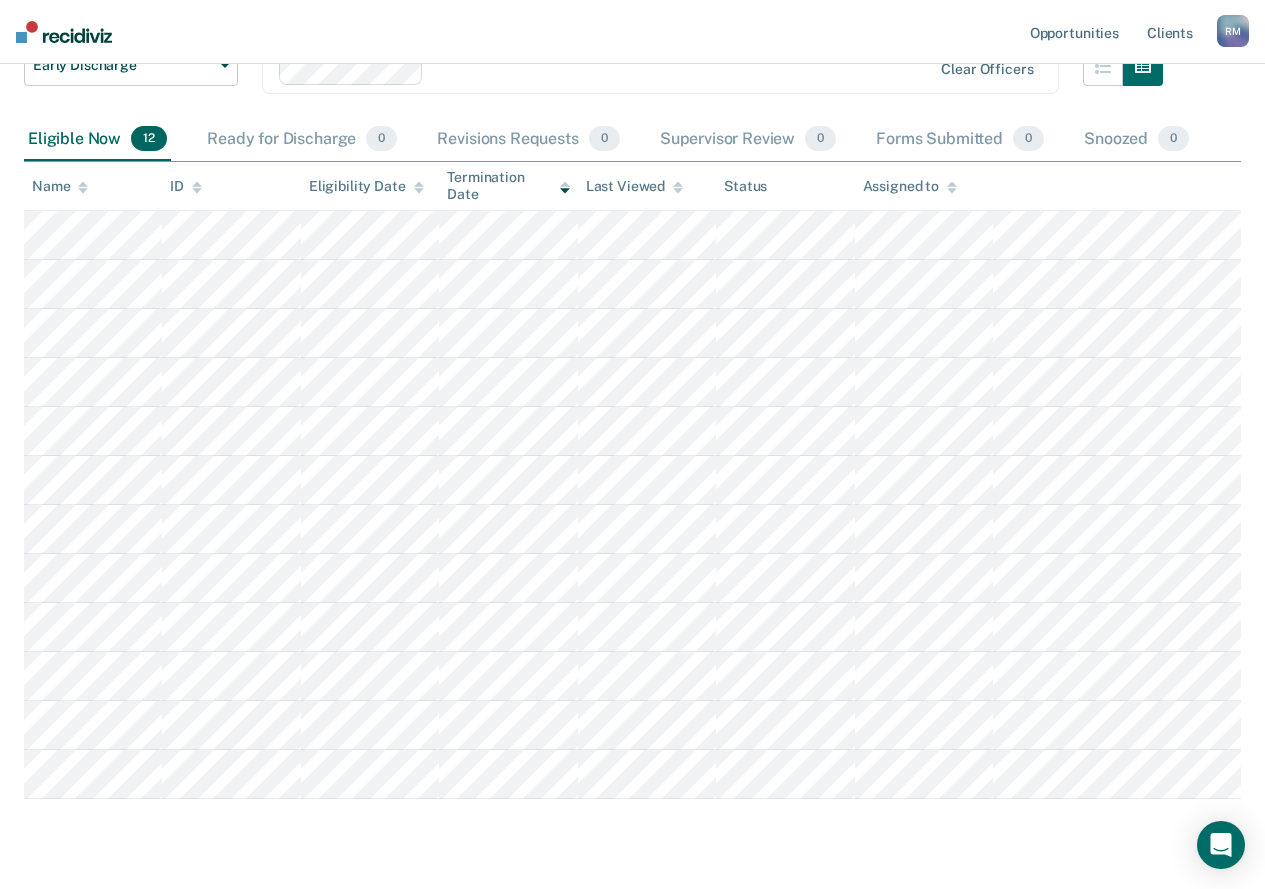 scroll, scrollTop: 200, scrollLeft: 0, axis: vertical 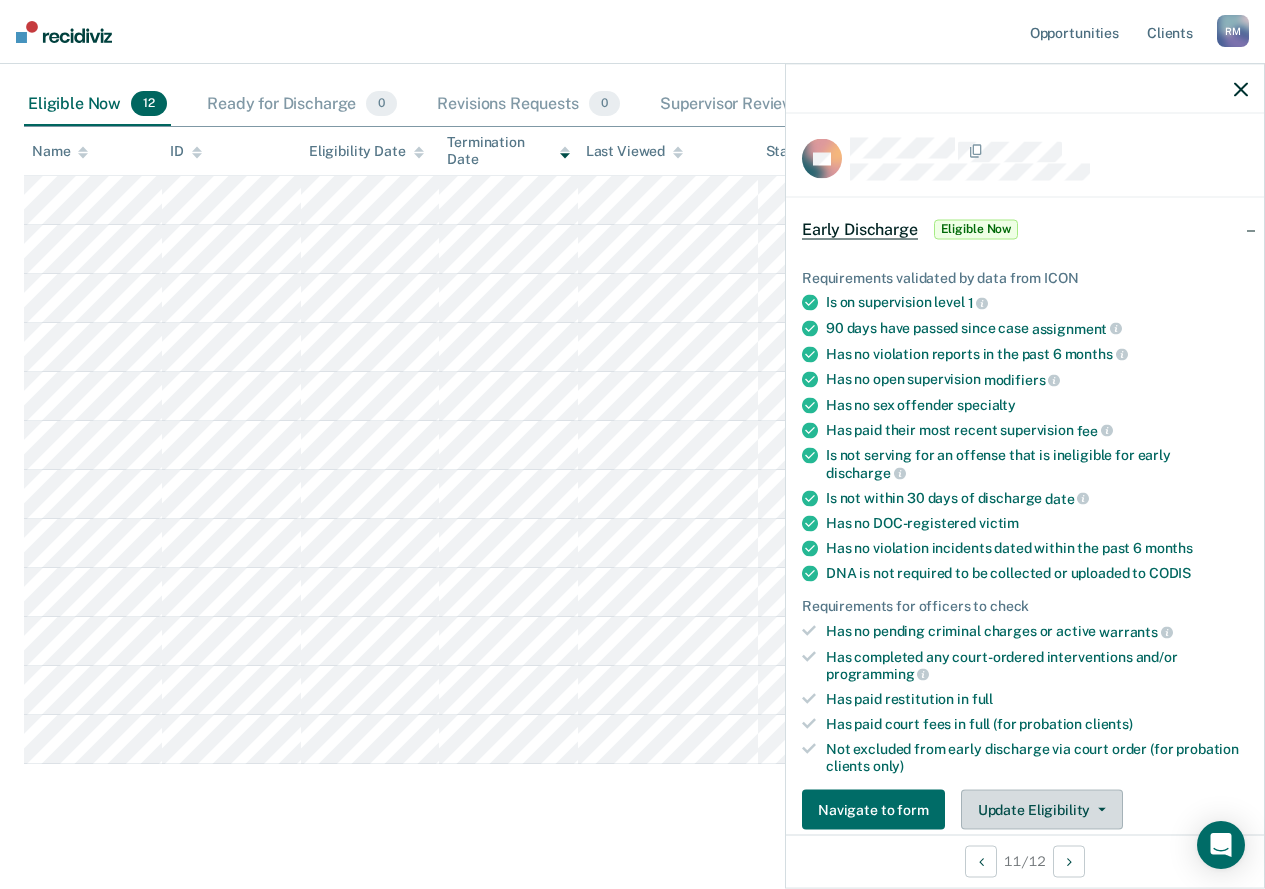 click on "Update Eligibility" at bounding box center [1042, 810] 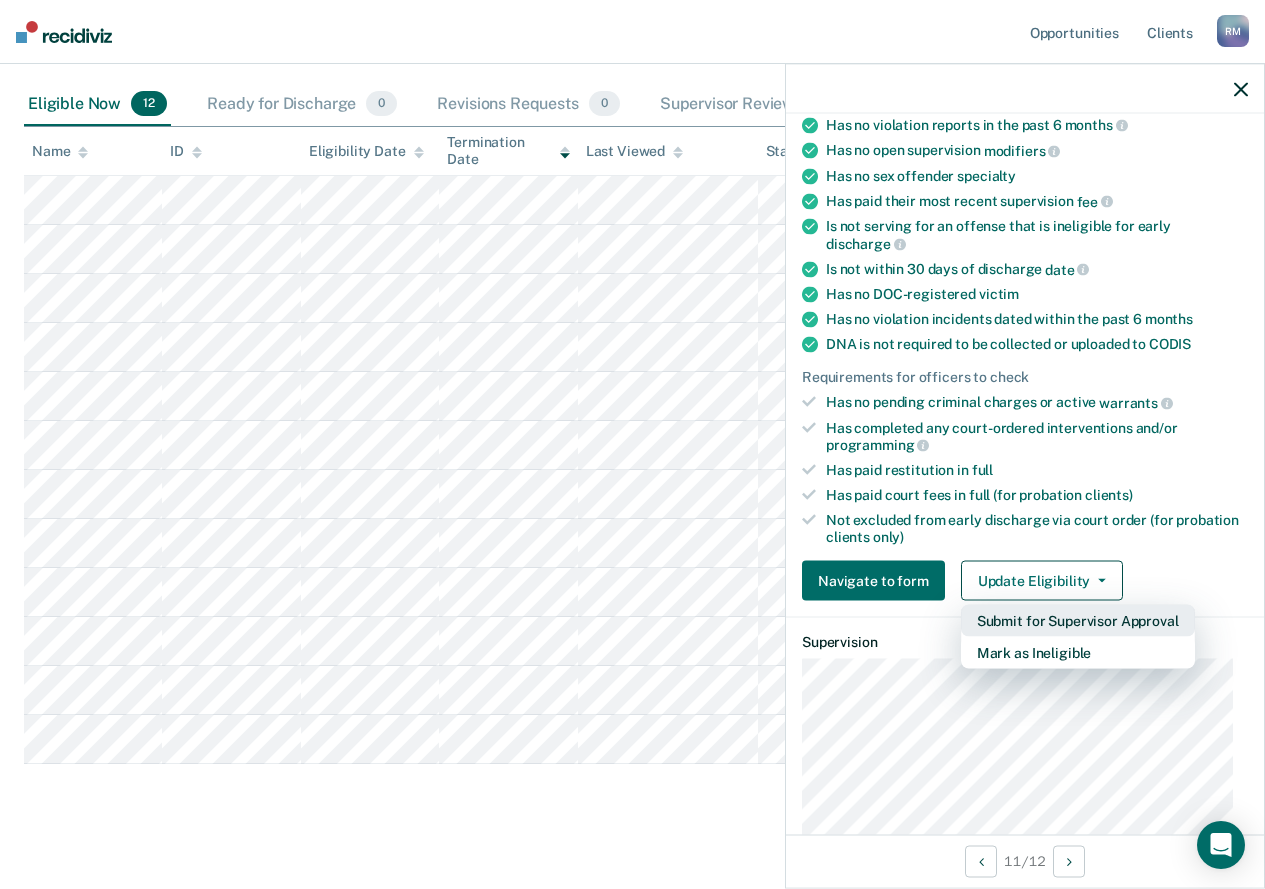 scroll, scrollTop: 230, scrollLeft: 0, axis: vertical 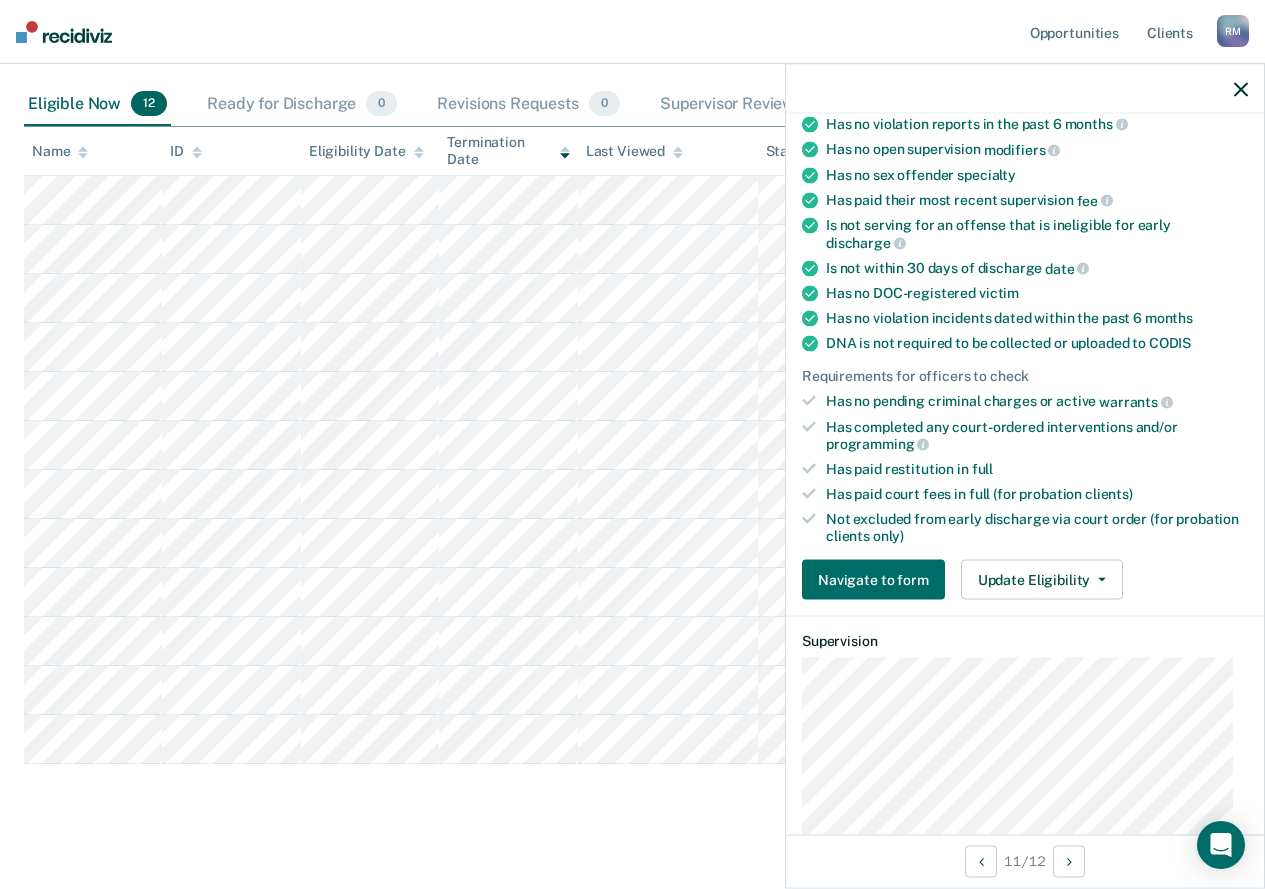 click at bounding box center (1241, 89) 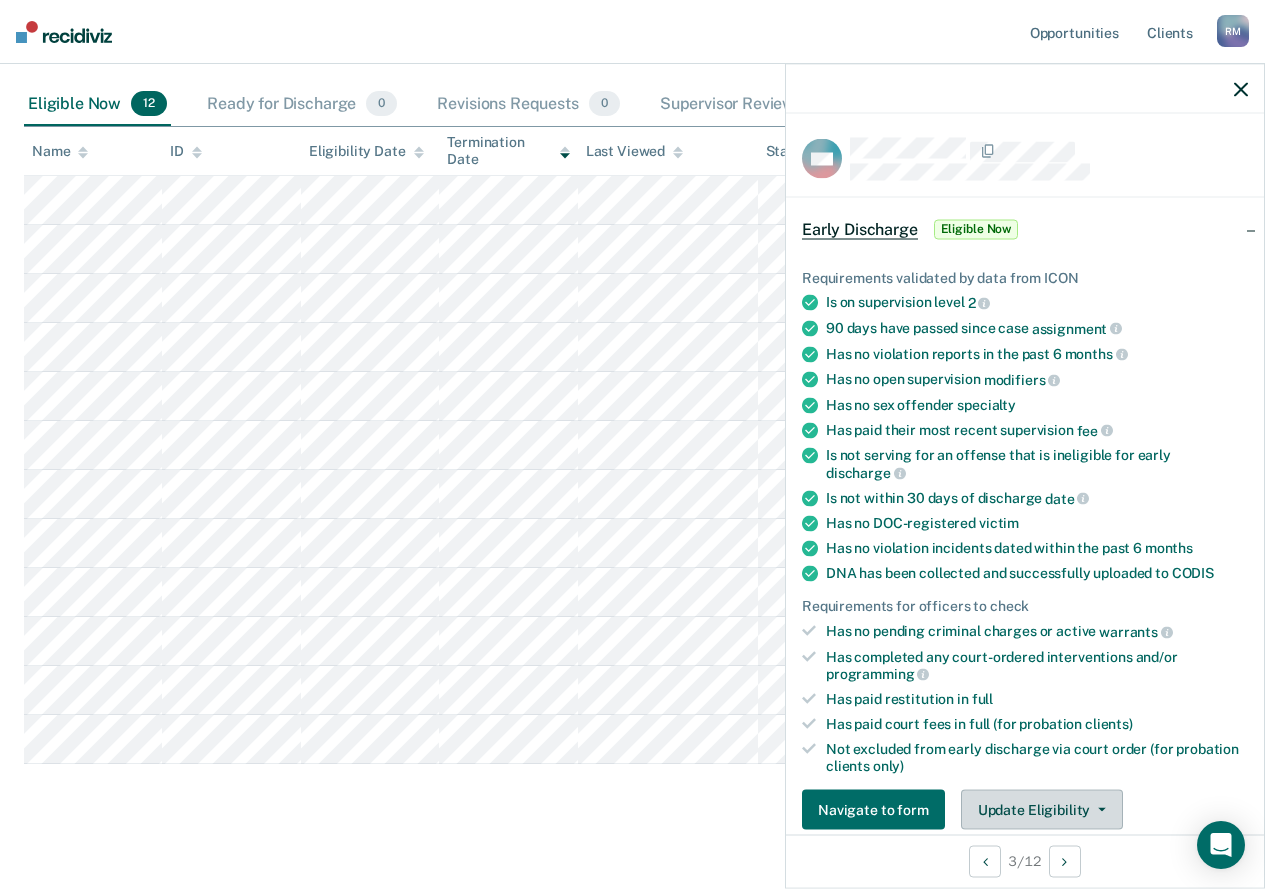 click on "Update Eligibility" at bounding box center [1042, 810] 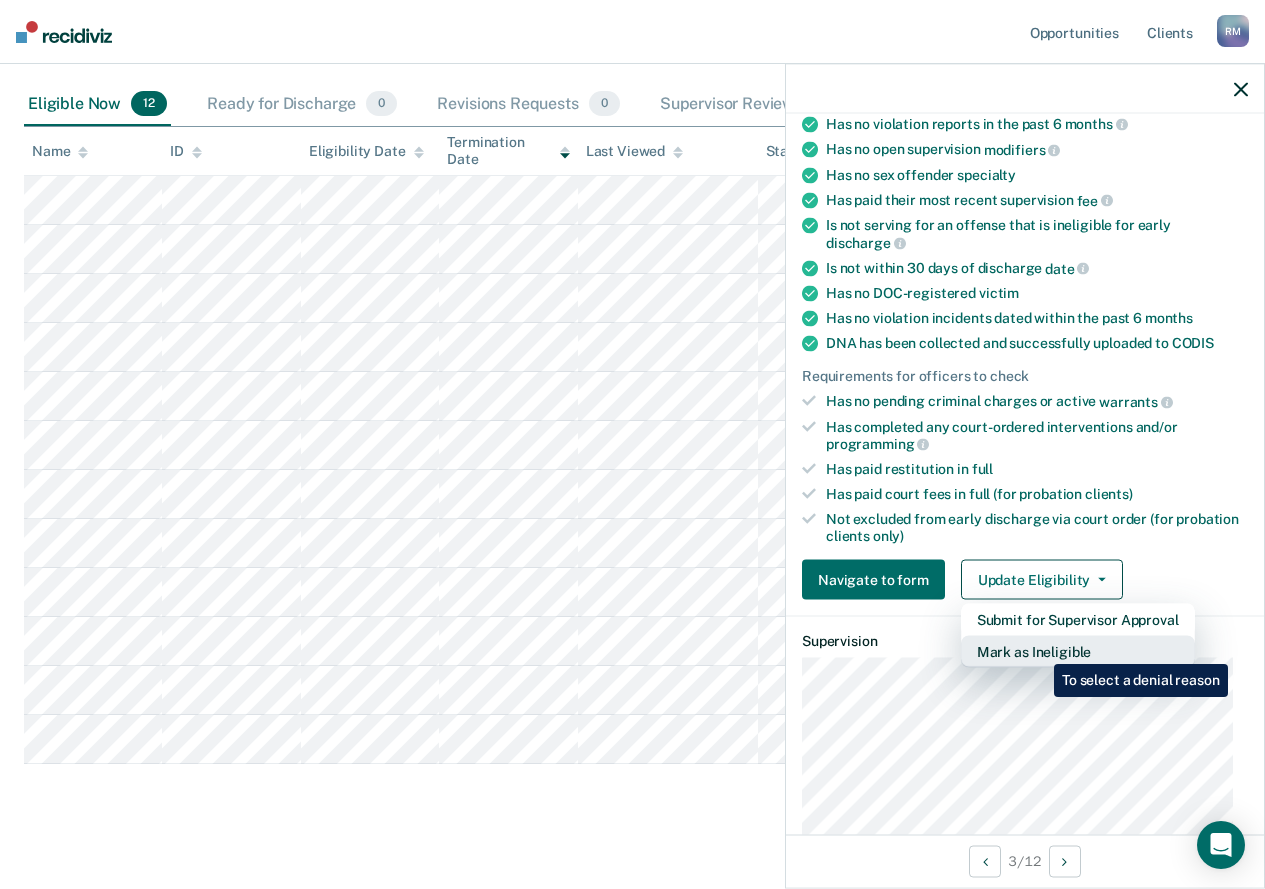 click on "Mark as Ineligible" at bounding box center (1078, 620) 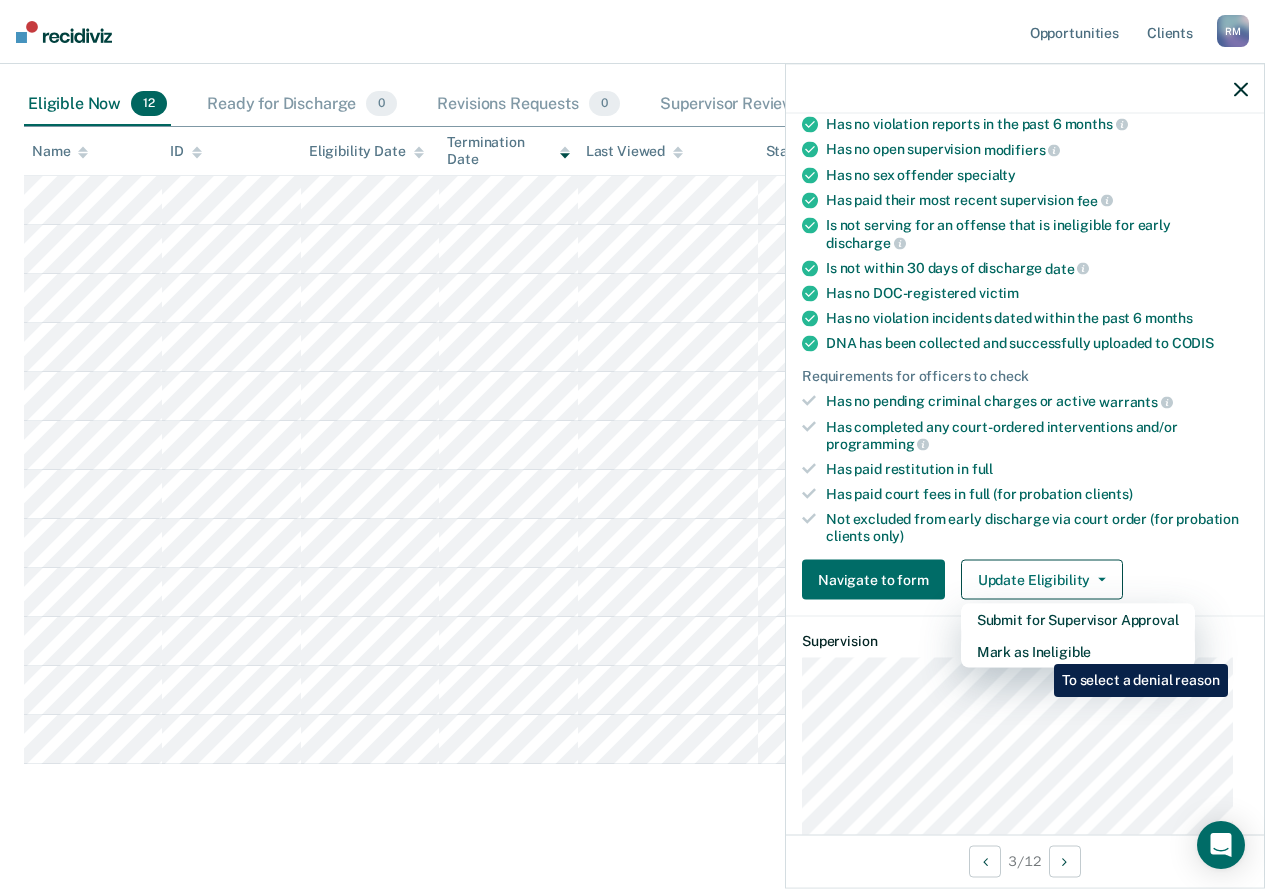 scroll, scrollTop: 114, scrollLeft: 0, axis: vertical 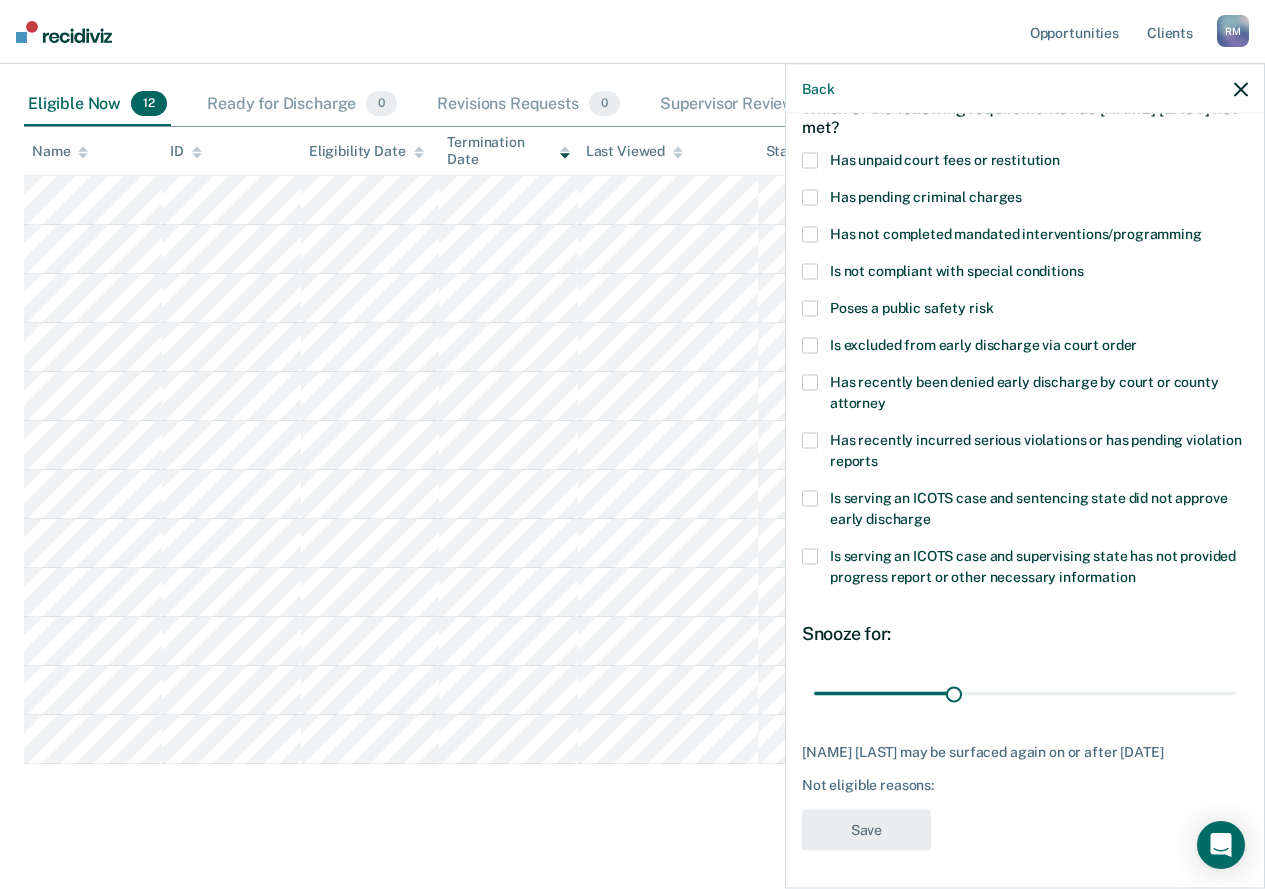 click at bounding box center [810, 499] 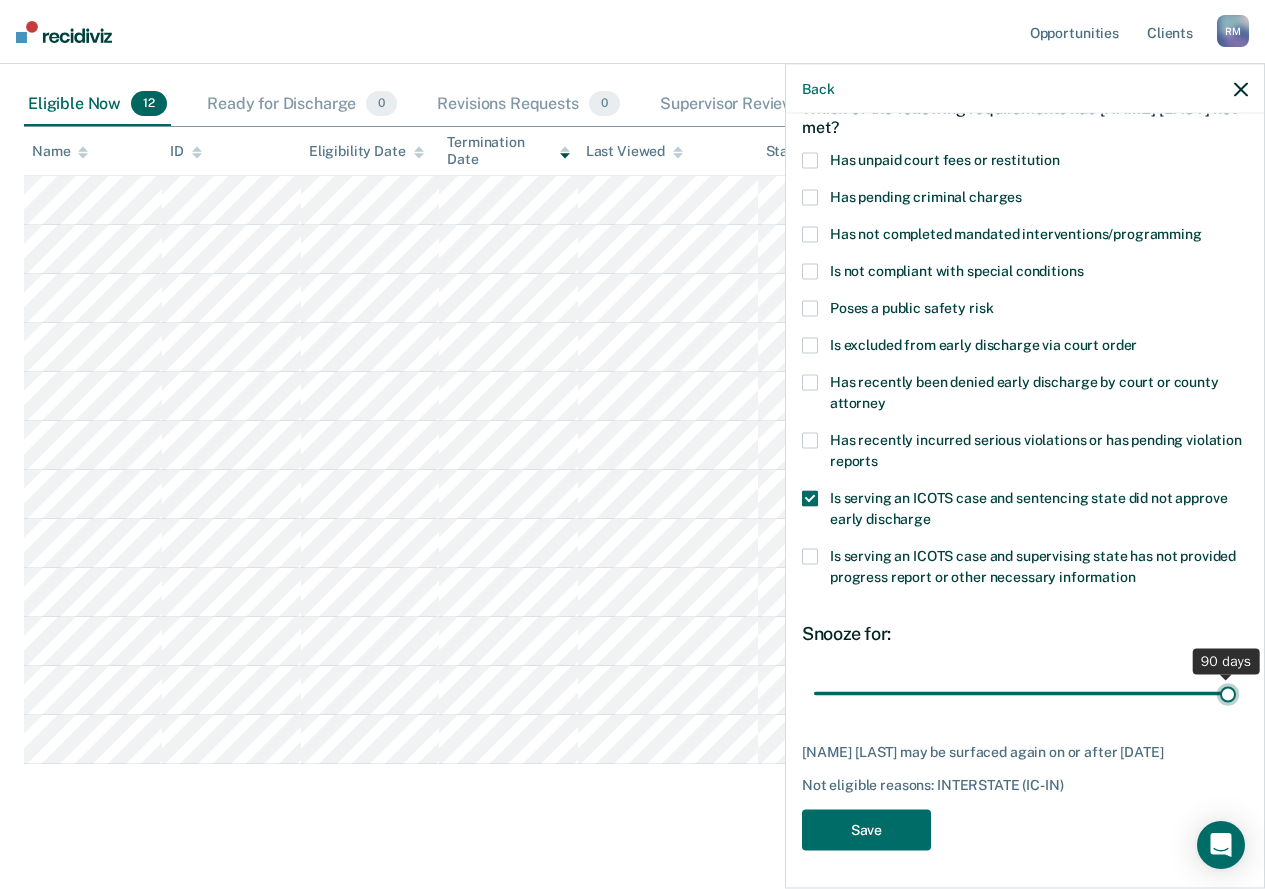 drag, startPoint x: 953, startPoint y: 695, endPoint x: 1213, endPoint y: 695, distance: 260 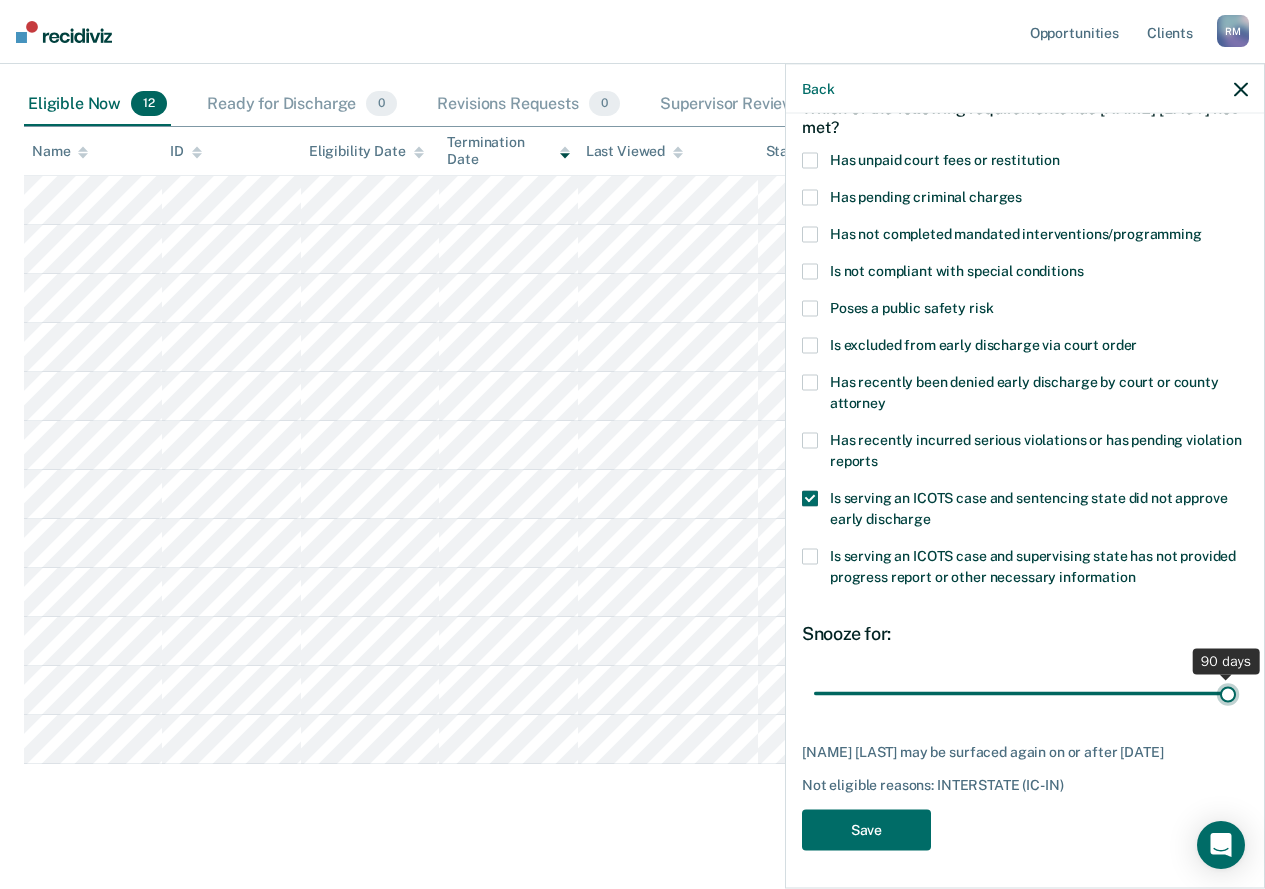type on "90" 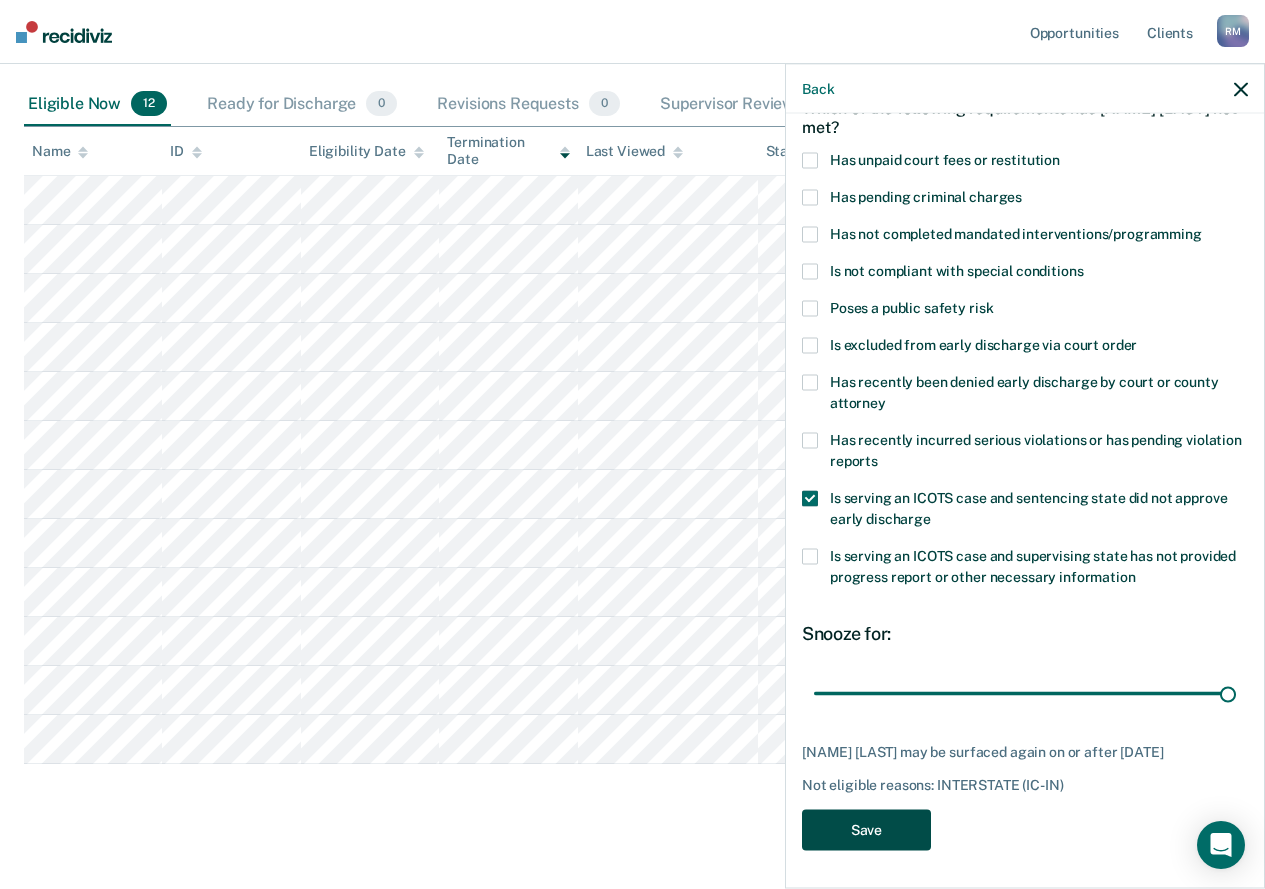 click on "Save" at bounding box center [866, 830] 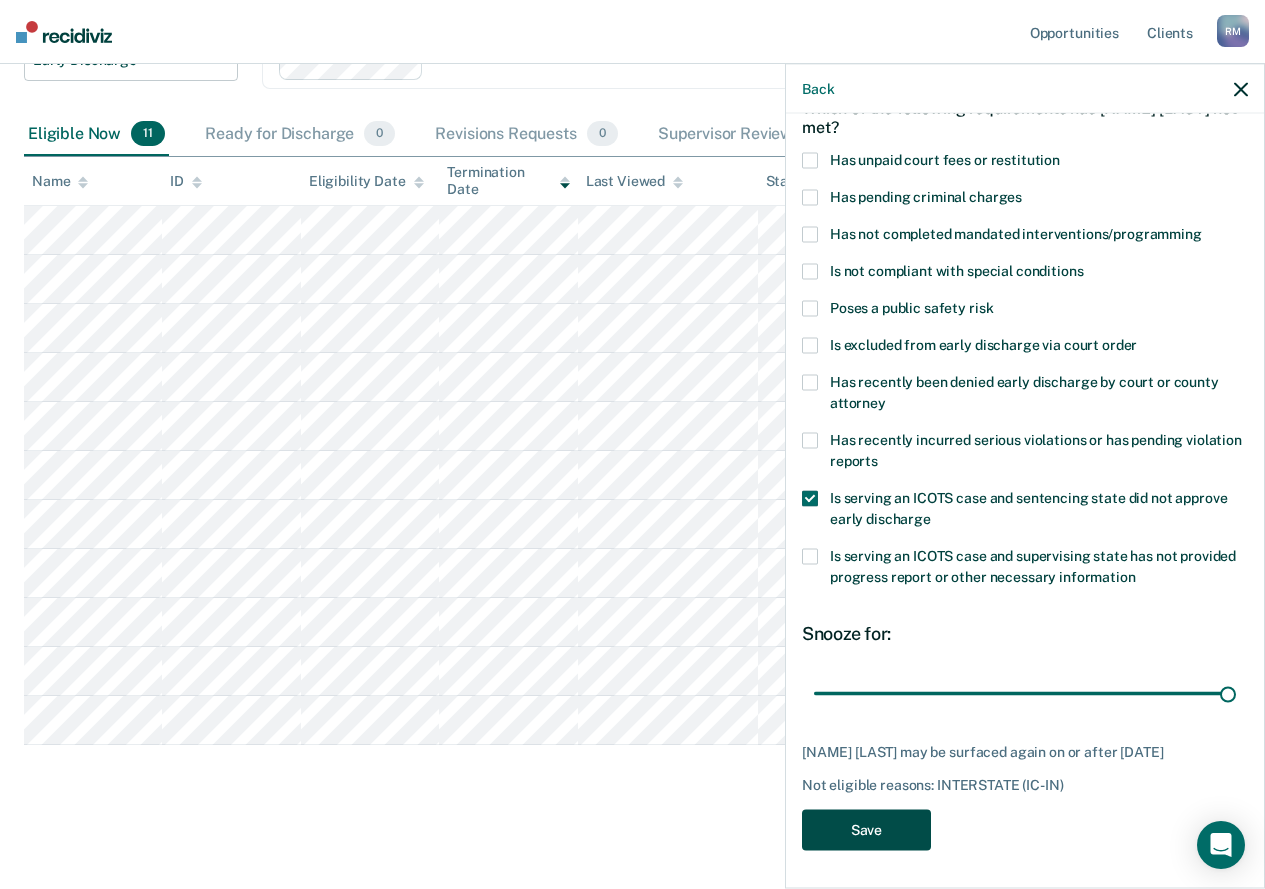 scroll, scrollTop: 170, scrollLeft: 0, axis: vertical 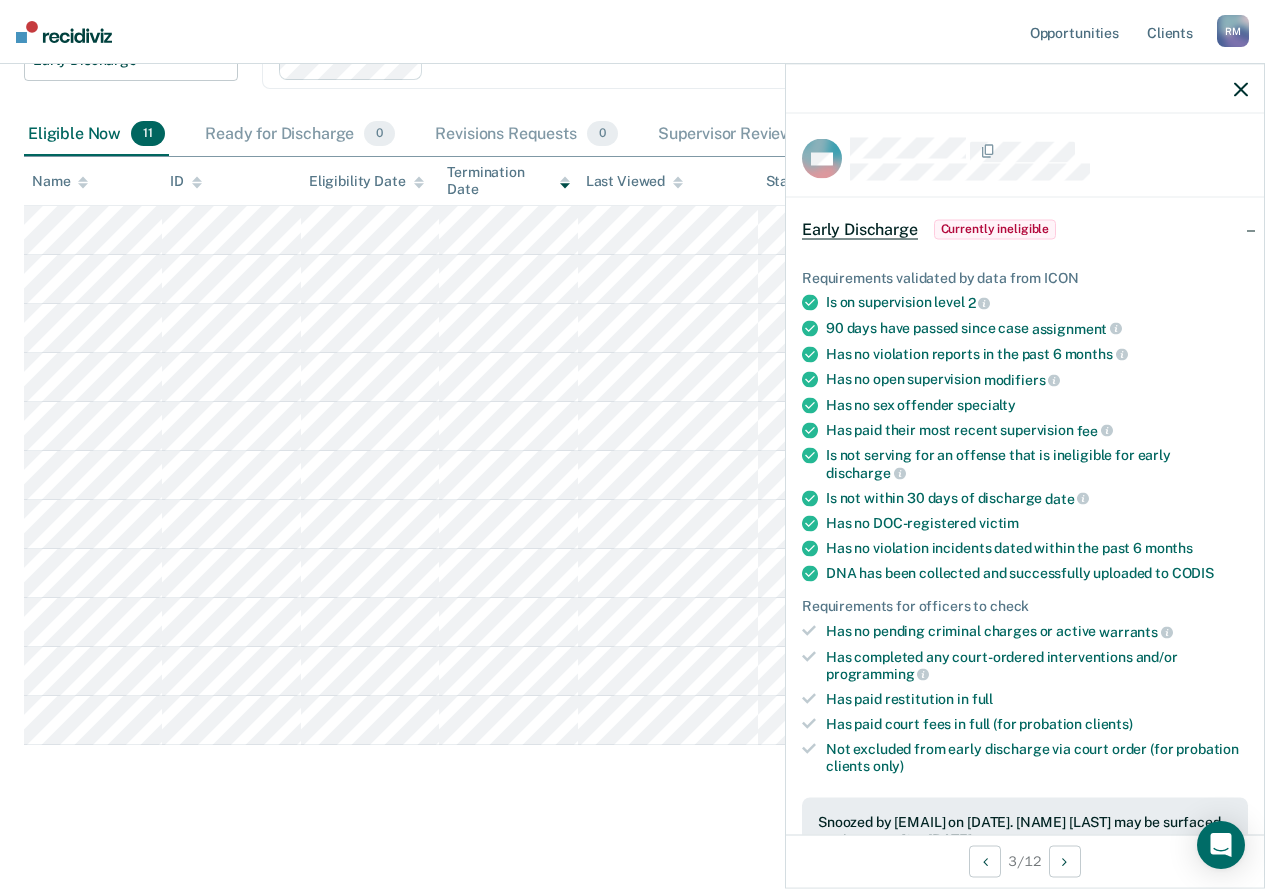 click at bounding box center [1241, 89] 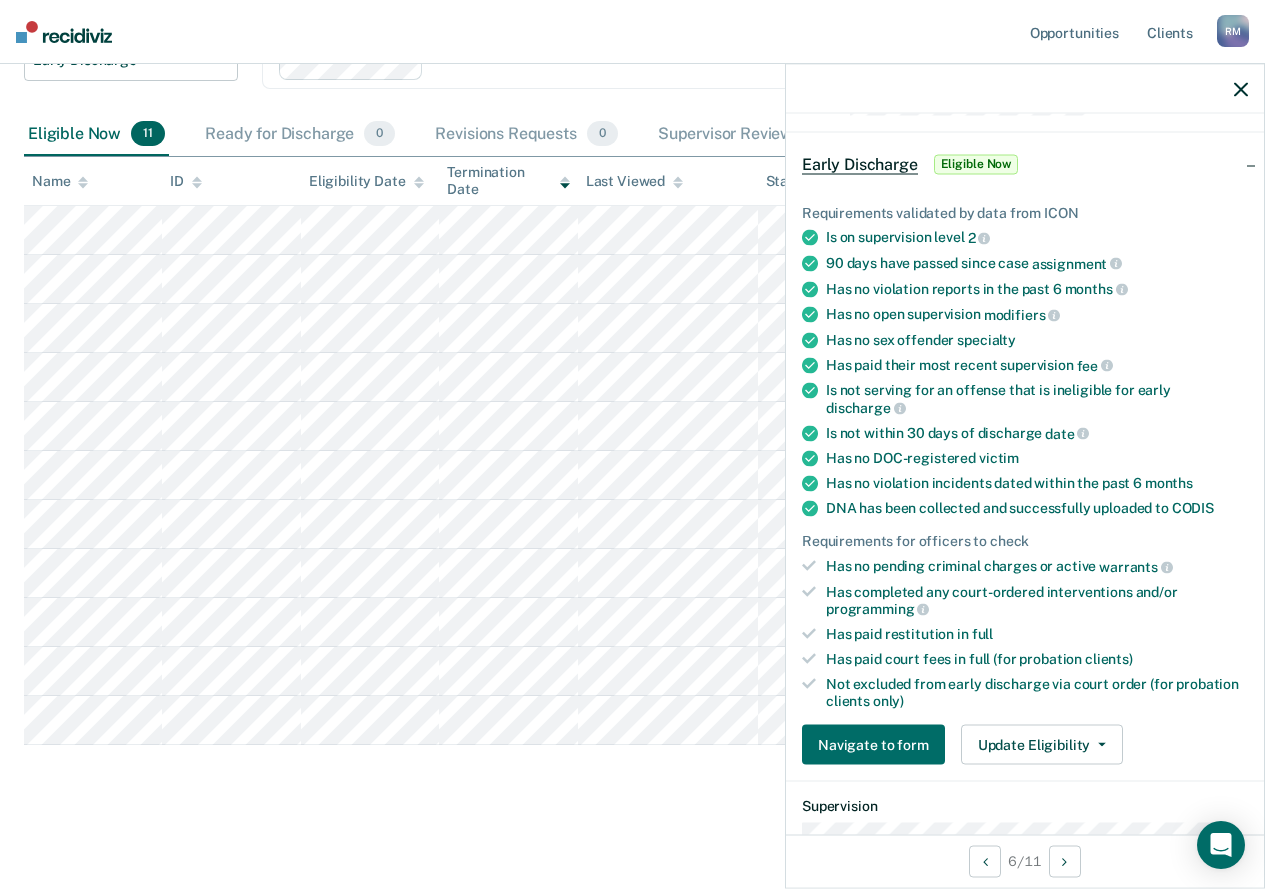scroll, scrollTop: 100, scrollLeft: 0, axis: vertical 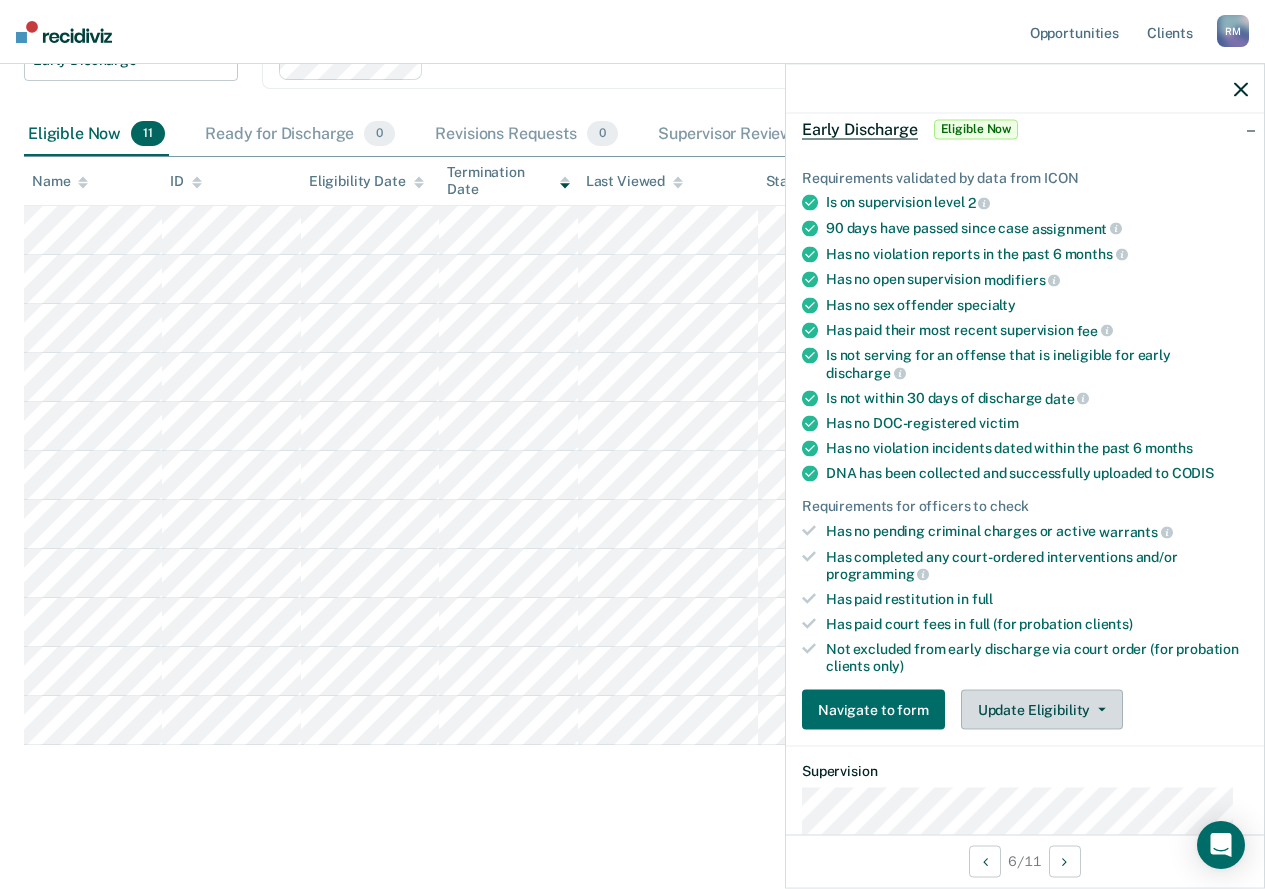 click on "Update Eligibility" at bounding box center [1042, 710] 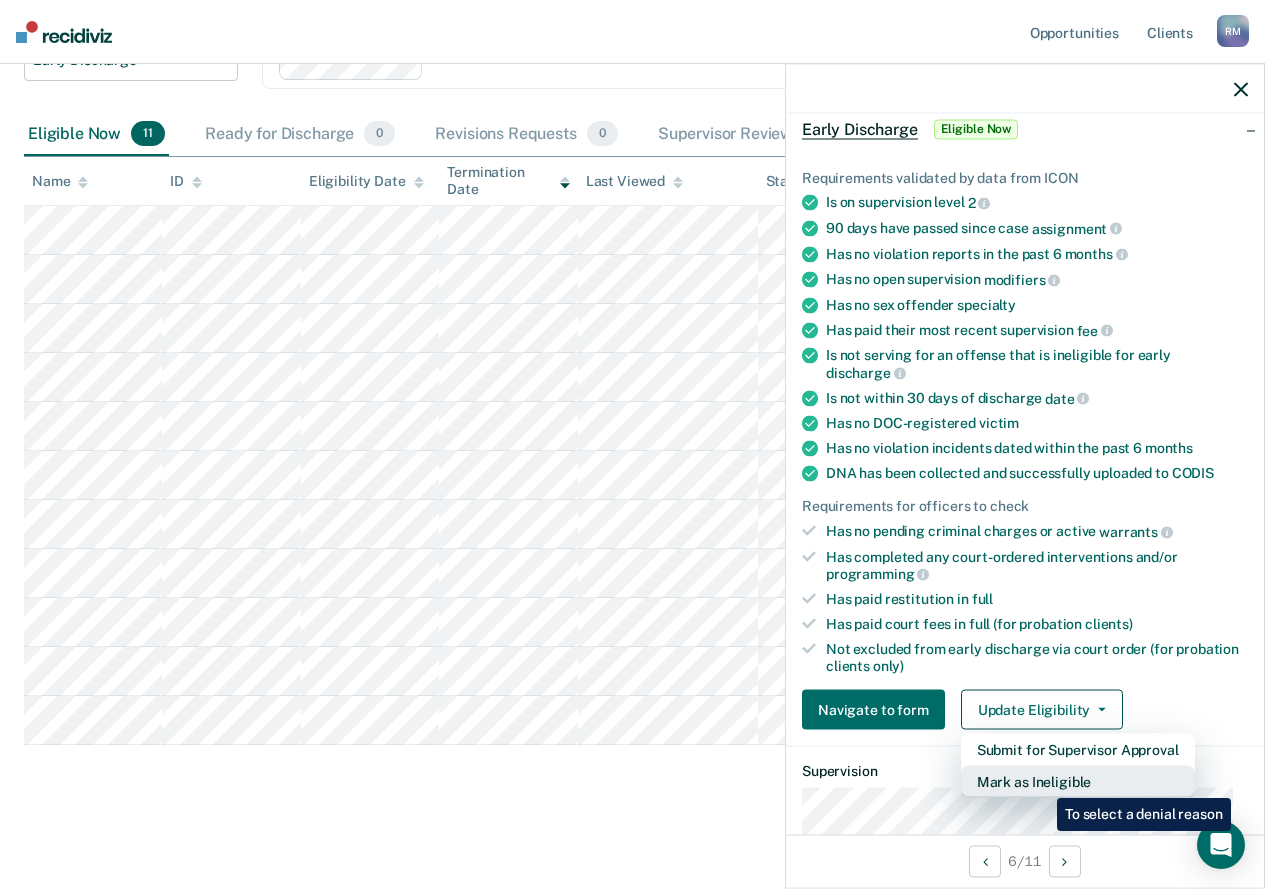 click on "Mark as Ineligible" at bounding box center (1078, 750) 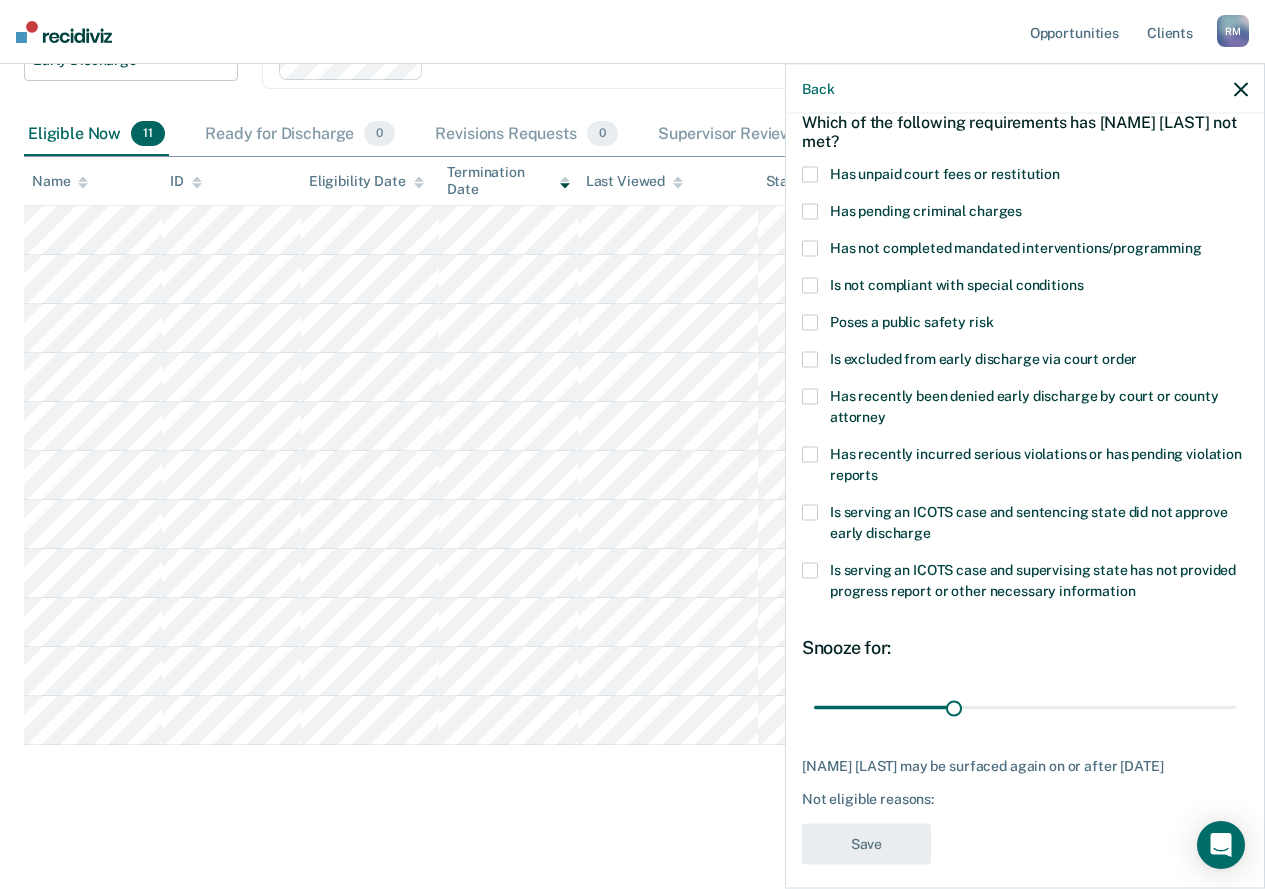 click at bounding box center [810, 513] 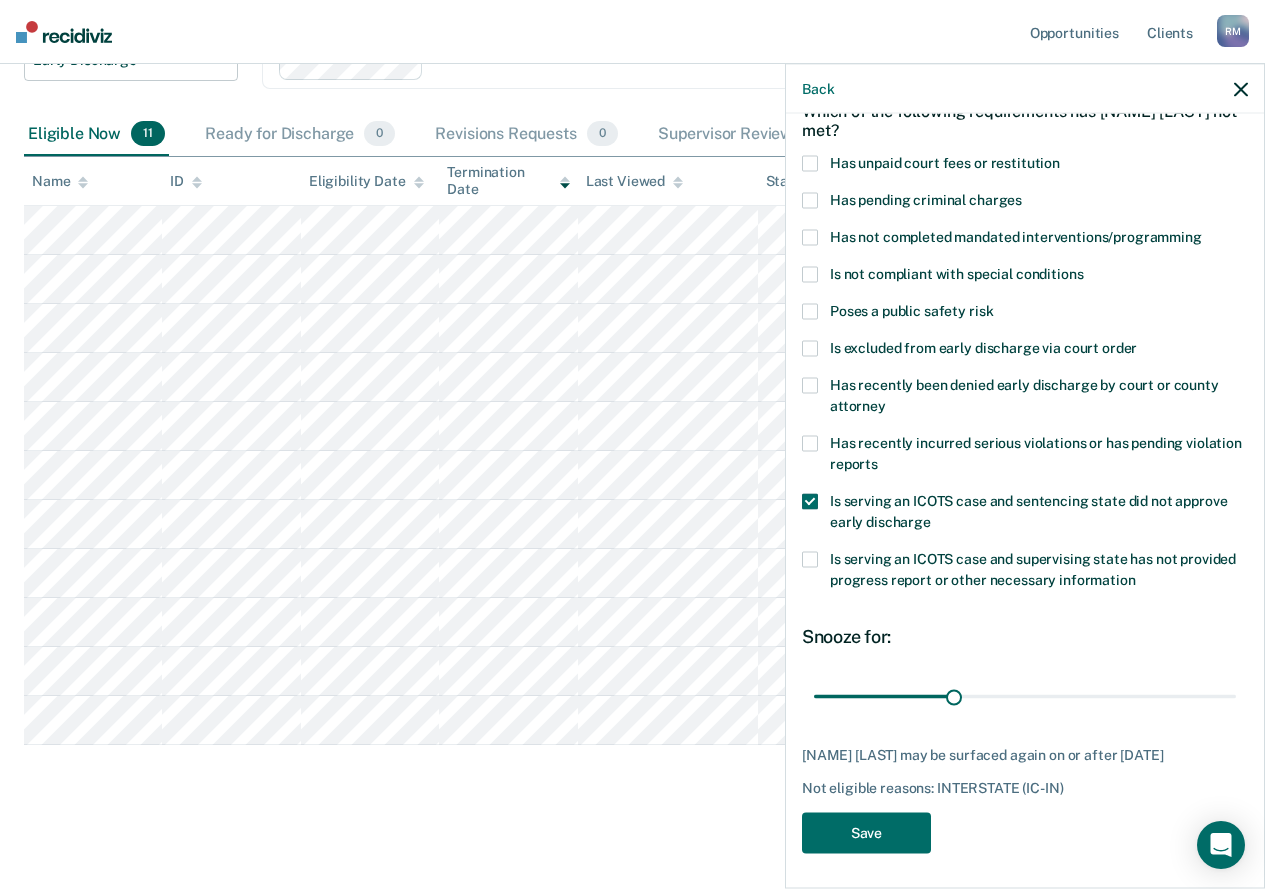 scroll, scrollTop: 114, scrollLeft: 0, axis: vertical 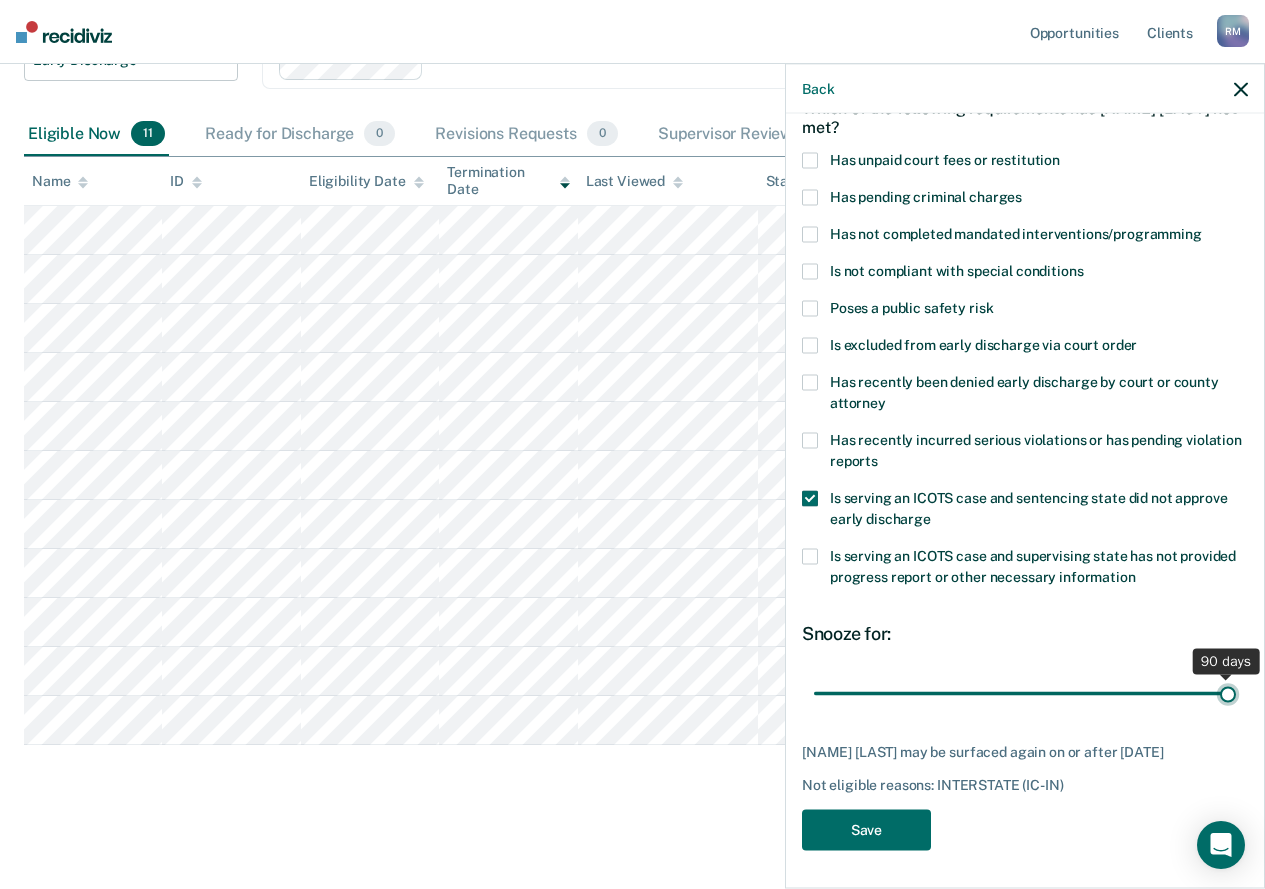 drag, startPoint x: 952, startPoint y: 698, endPoint x: 1212, endPoint y: 697, distance: 260.00192 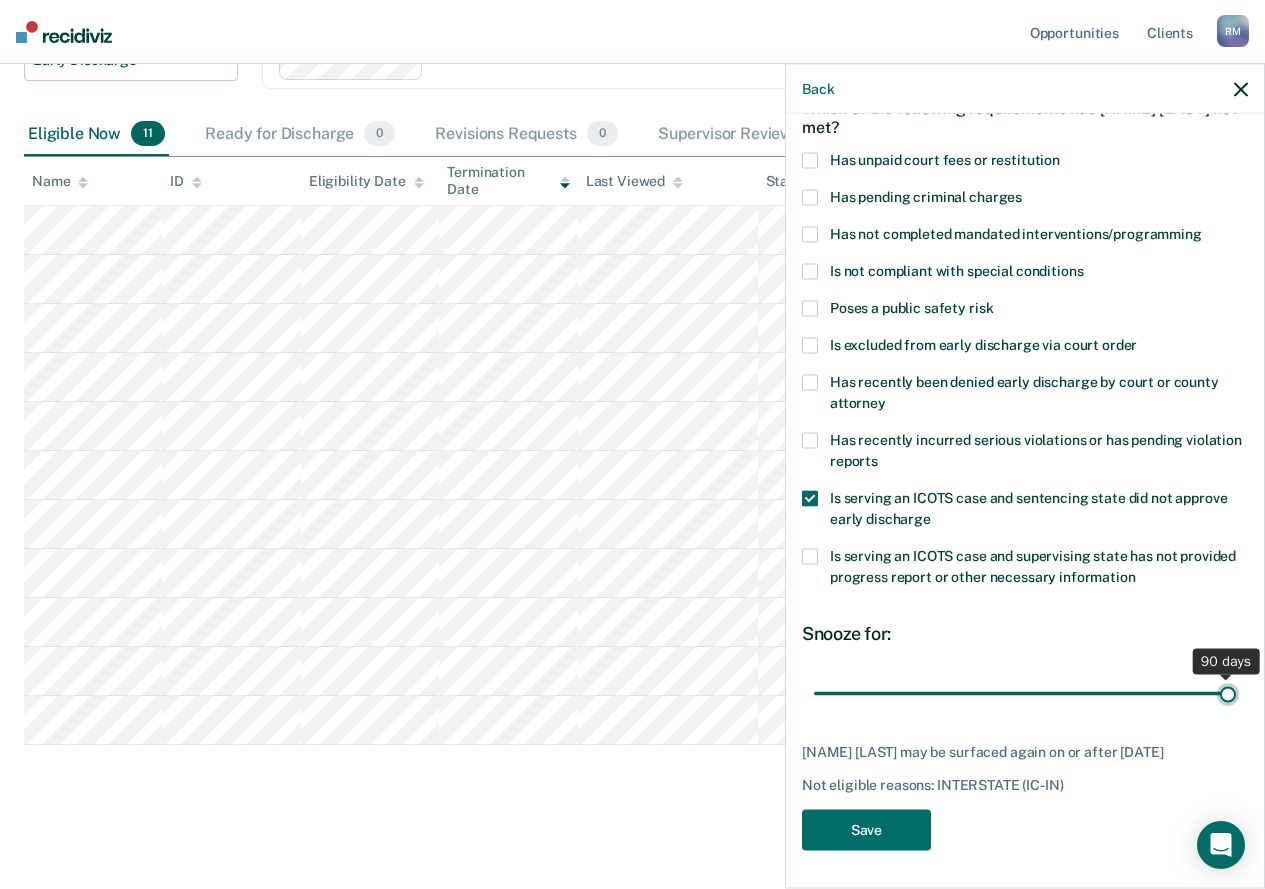 type on "90" 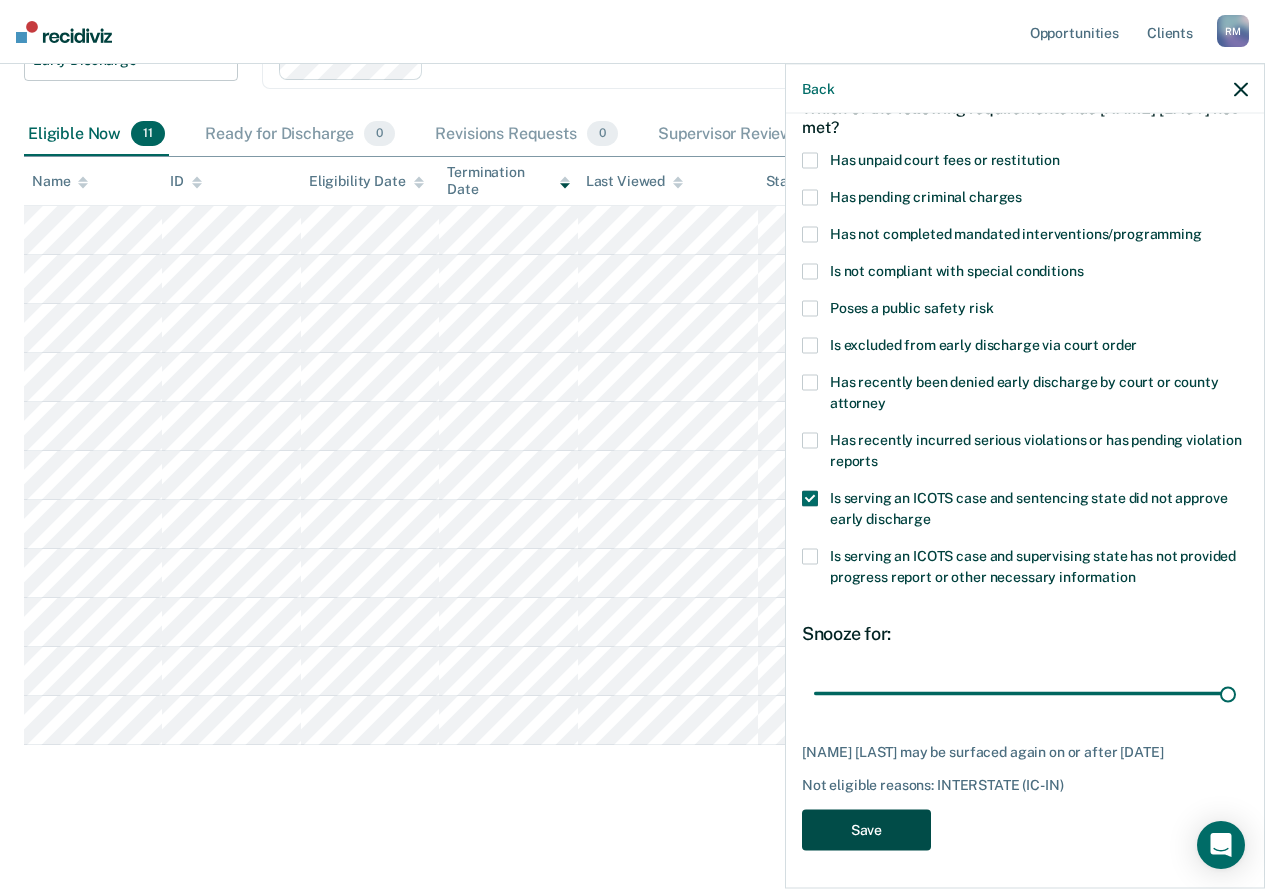 click on "Save" at bounding box center [866, 830] 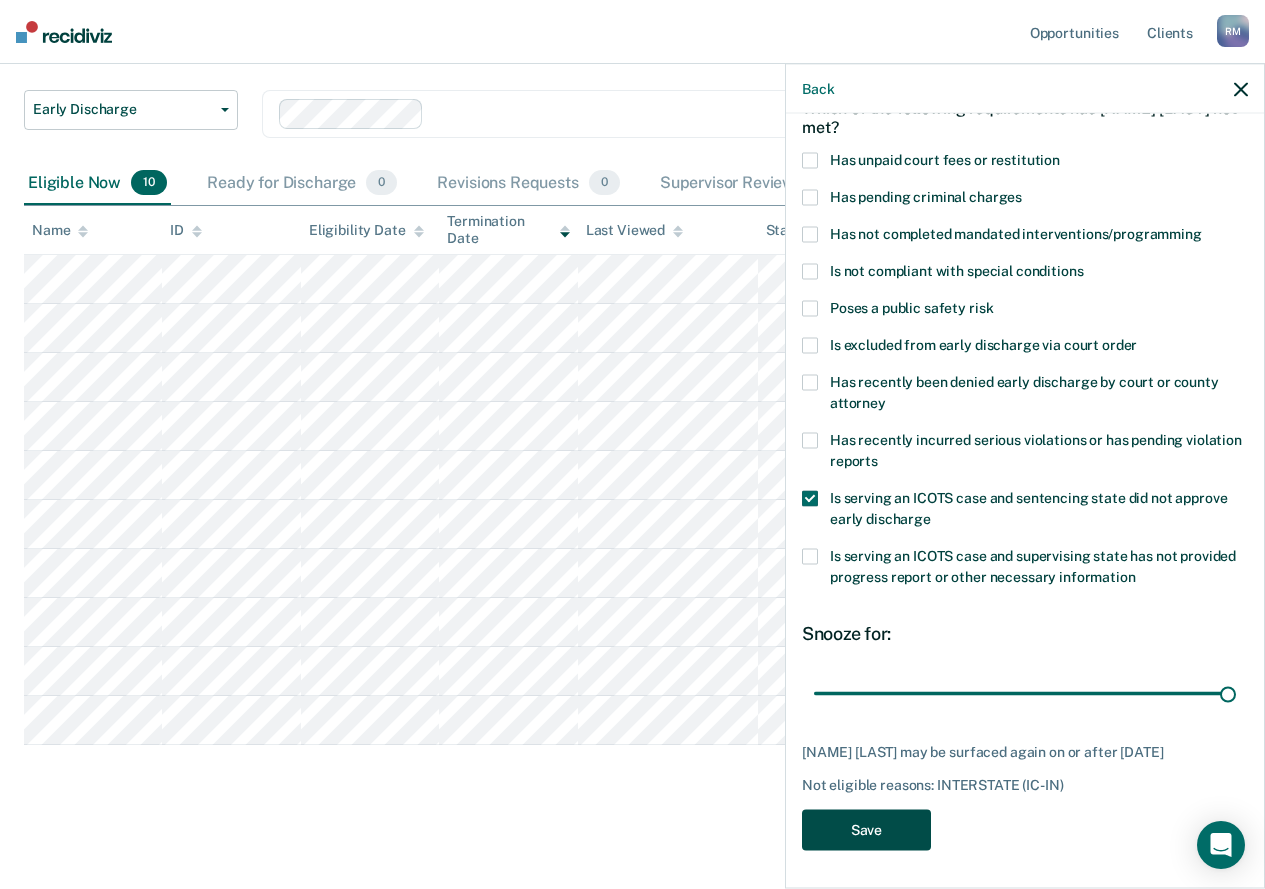 scroll, scrollTop: 121, scrollLeft: 0, axis: vertical 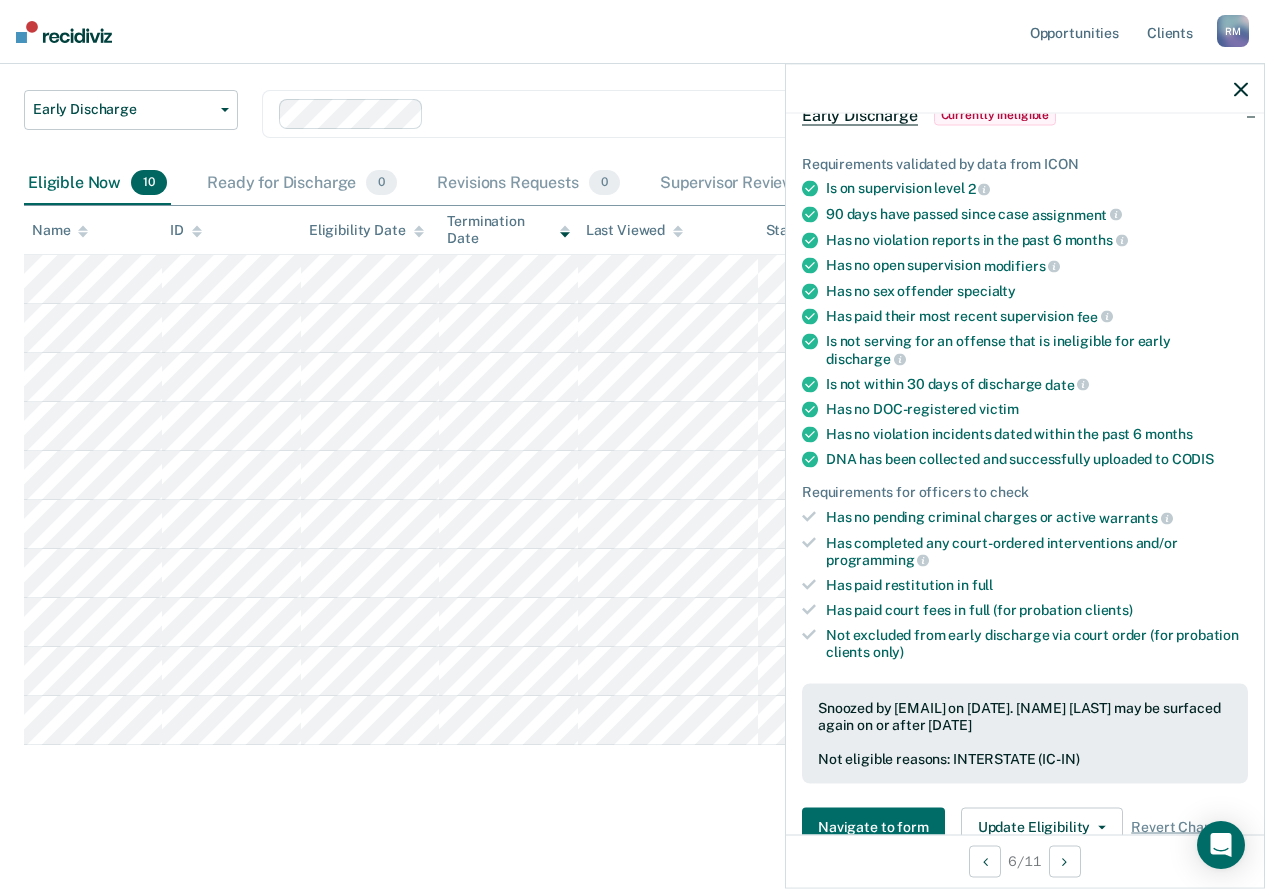click at bounding box center [1241, 89] 